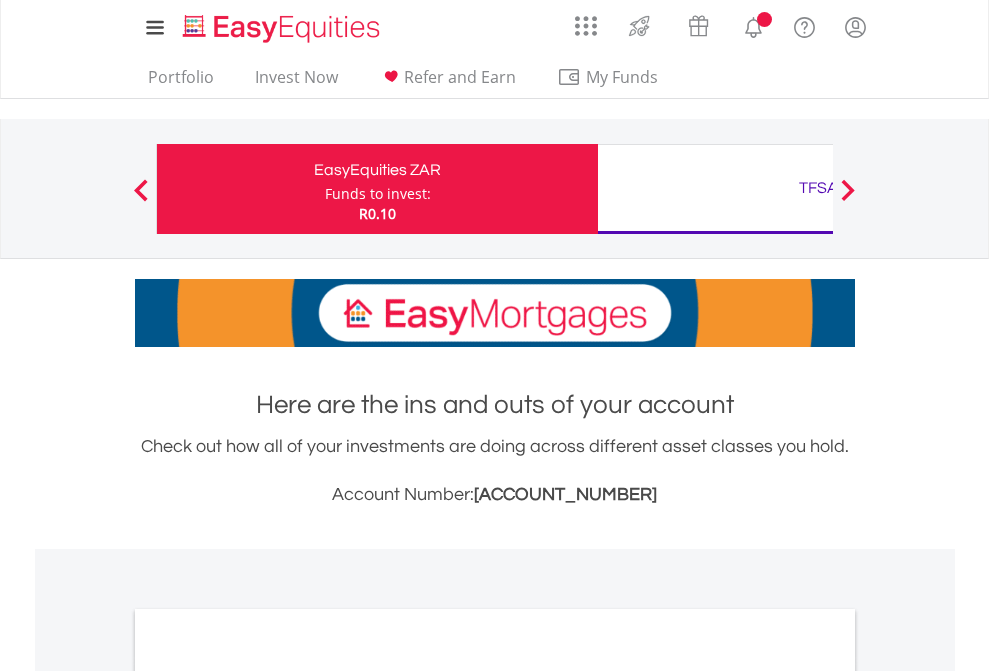 scroll, scrollTop: 0, scrollLeft: 0, axis: both 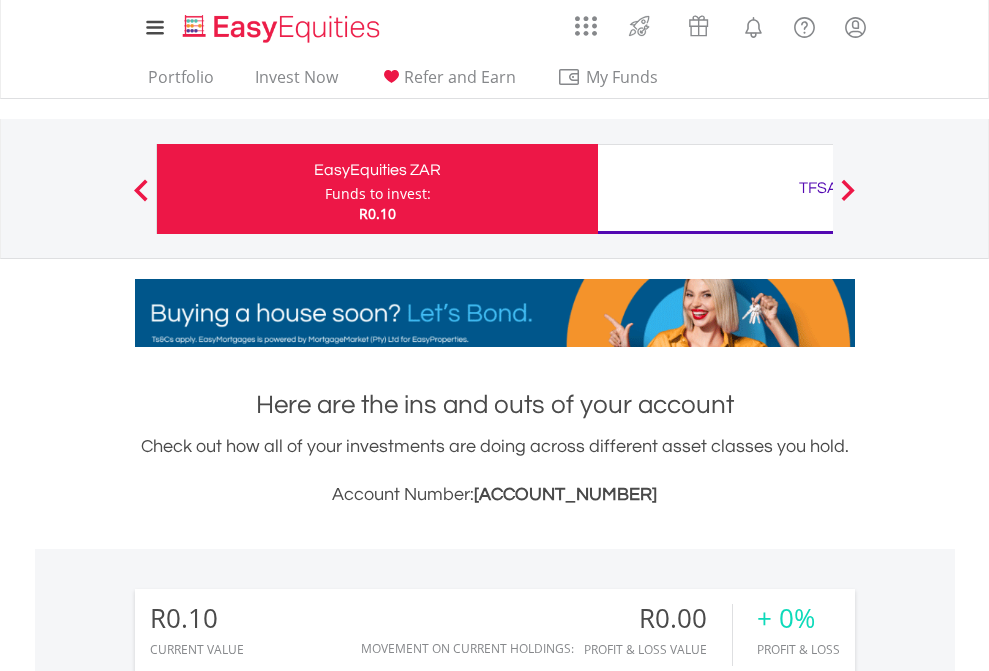 click on "Funds to invest:" at bounding box center [378, 194] 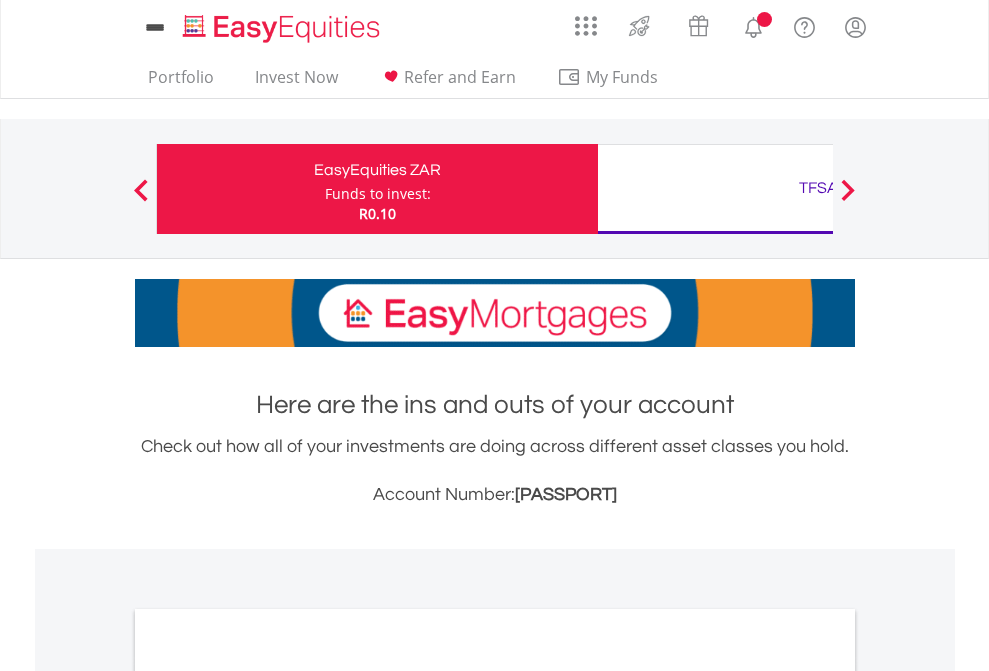 scroll, scrollTop: 0, scrollLeft: 0, axis: both 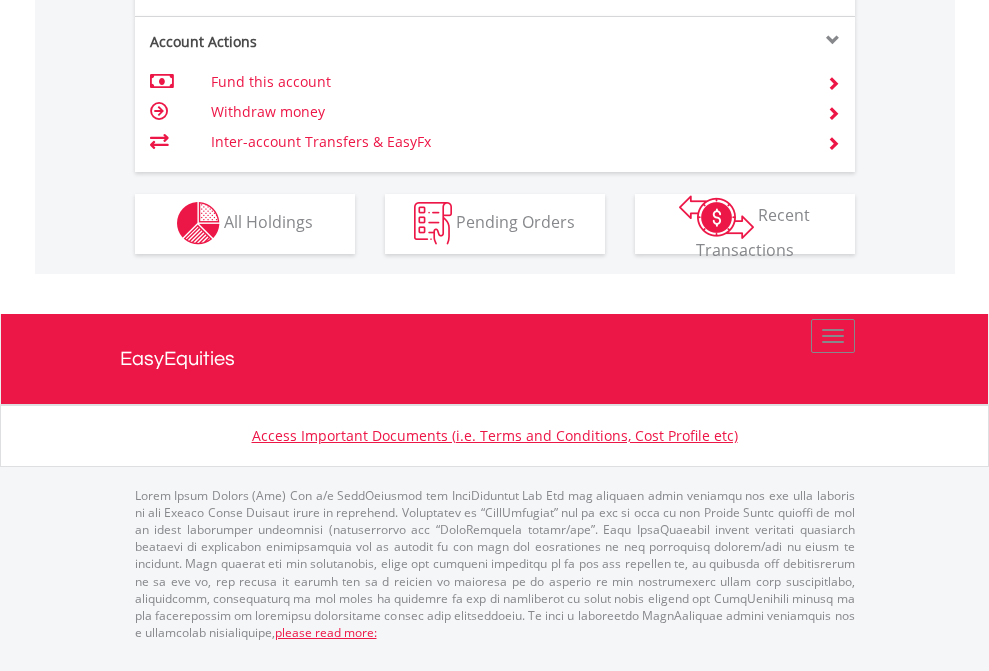 click on "Investment types" at bounding box center (706, -353) 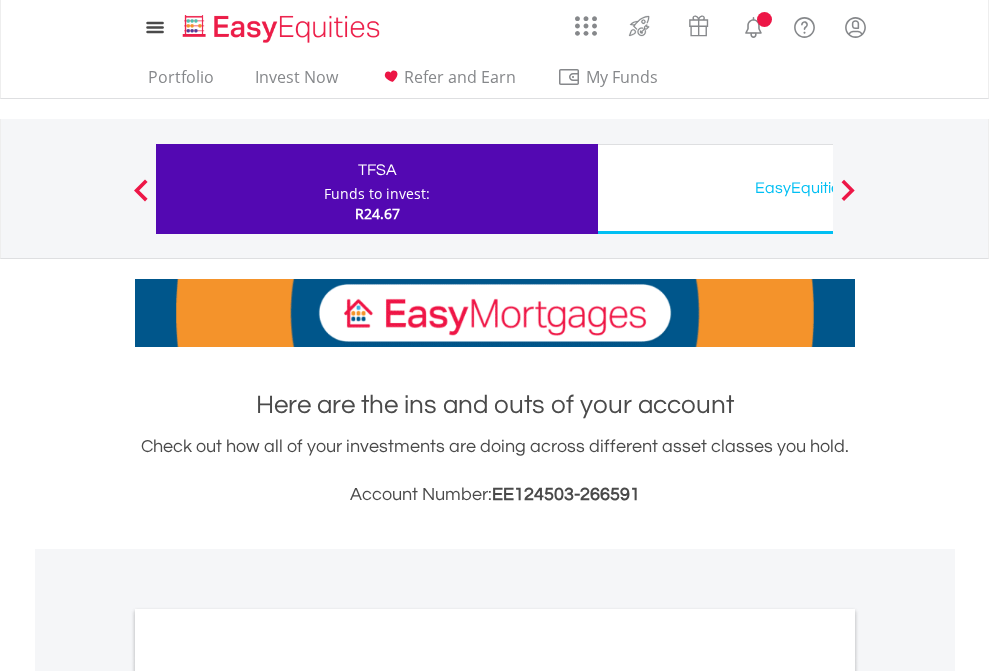 scroll, scrollTop: 0, scrollLeft: 0, axis: both 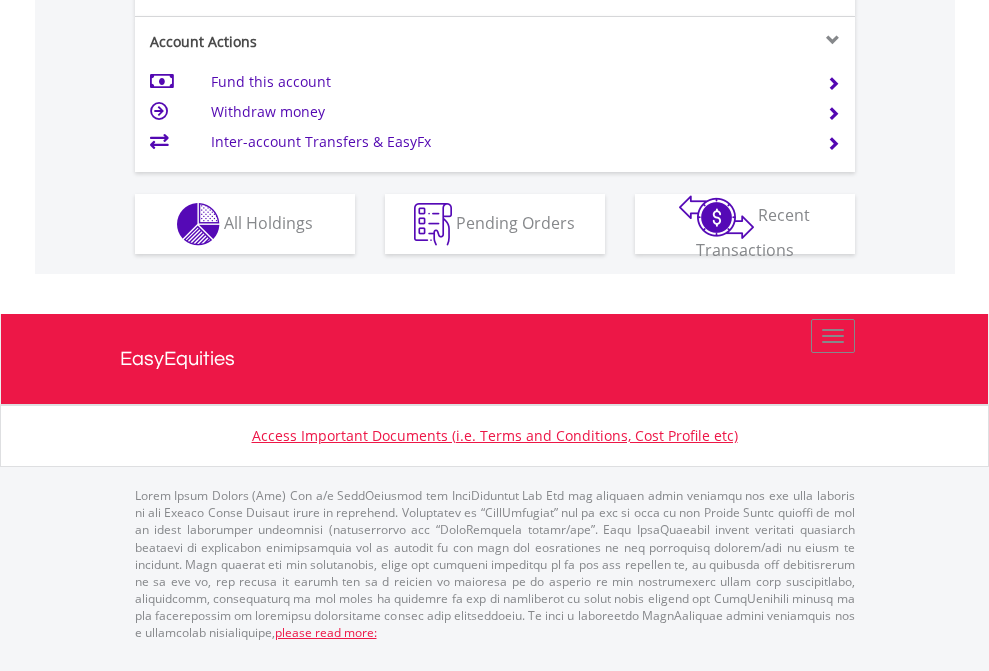 click on "Investment types" at bounding box center (706, -337) 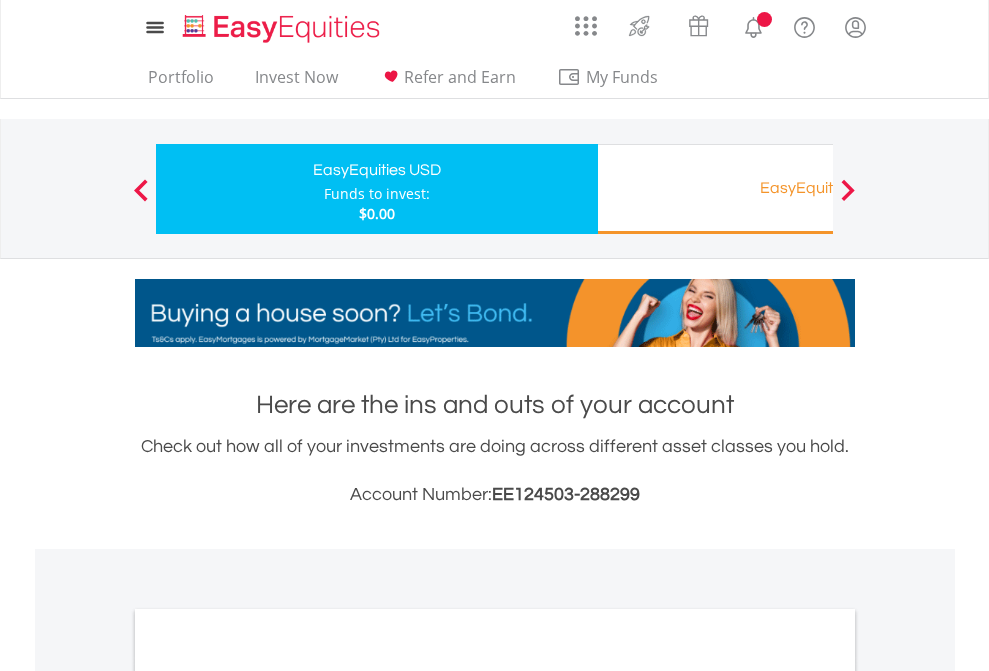scroll, scrollTop: 0, scrollLeft: 0, axis: both 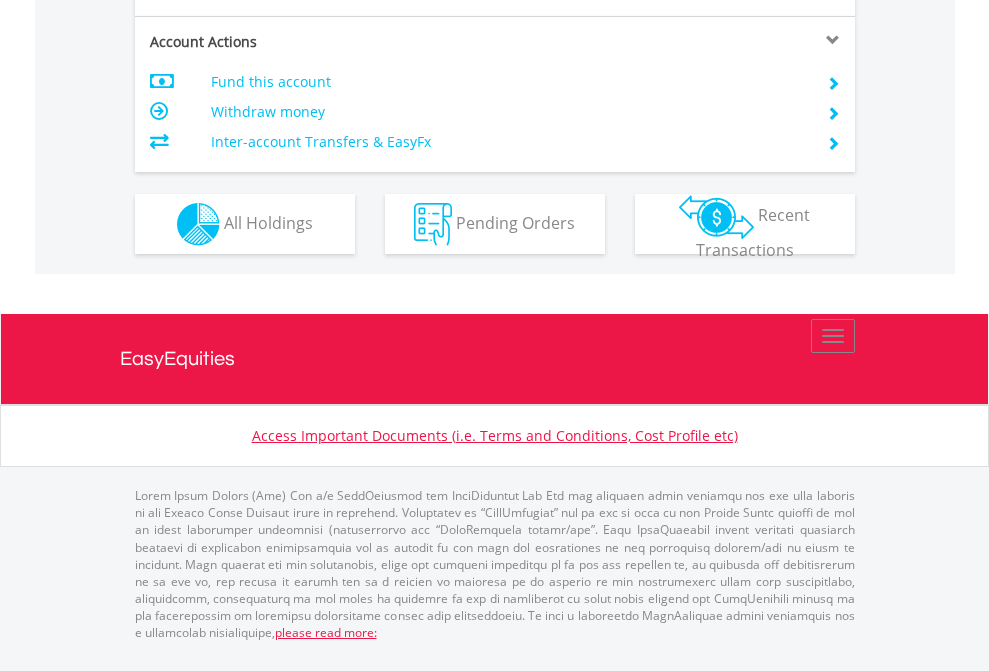 click on "Investment types" at bounding box center [706, -337] 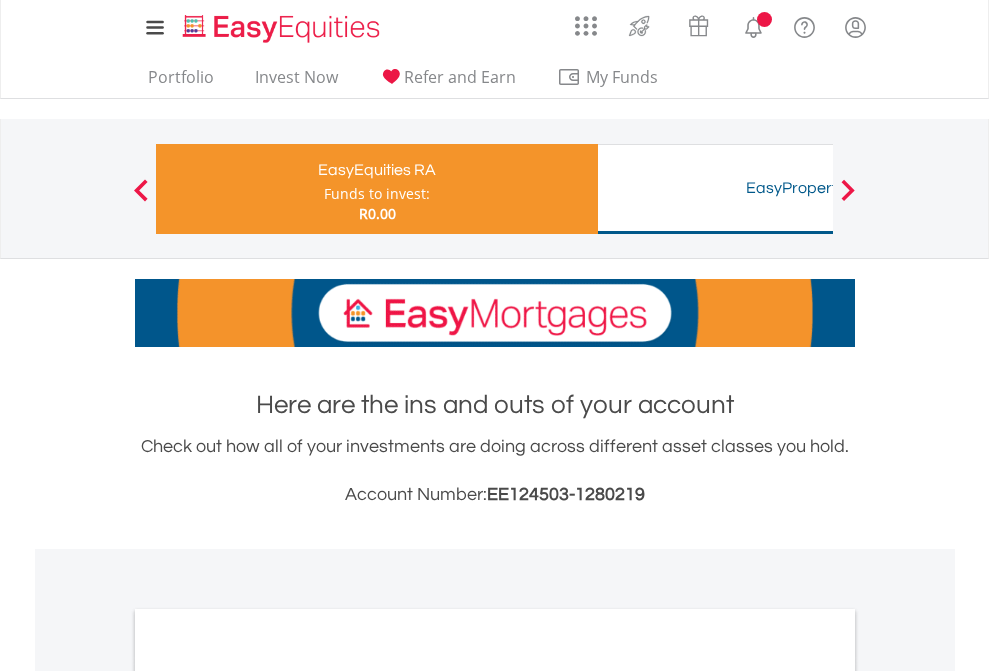 scroll, scrollTop: 0, scrollLeft: 0, axis: both 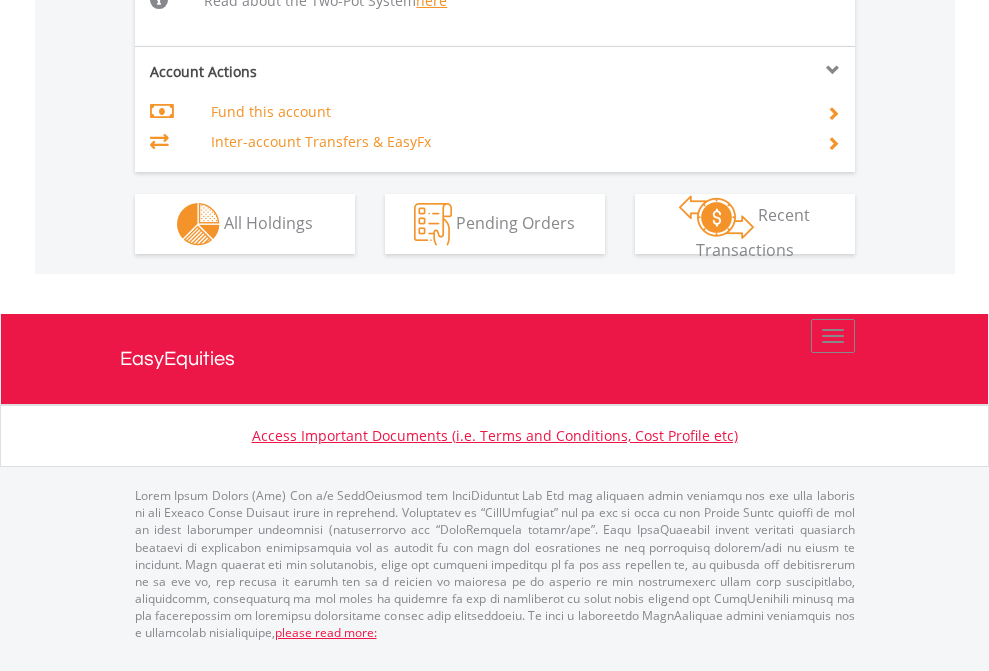 click on "Investment types" at bounding box center [706, -518] 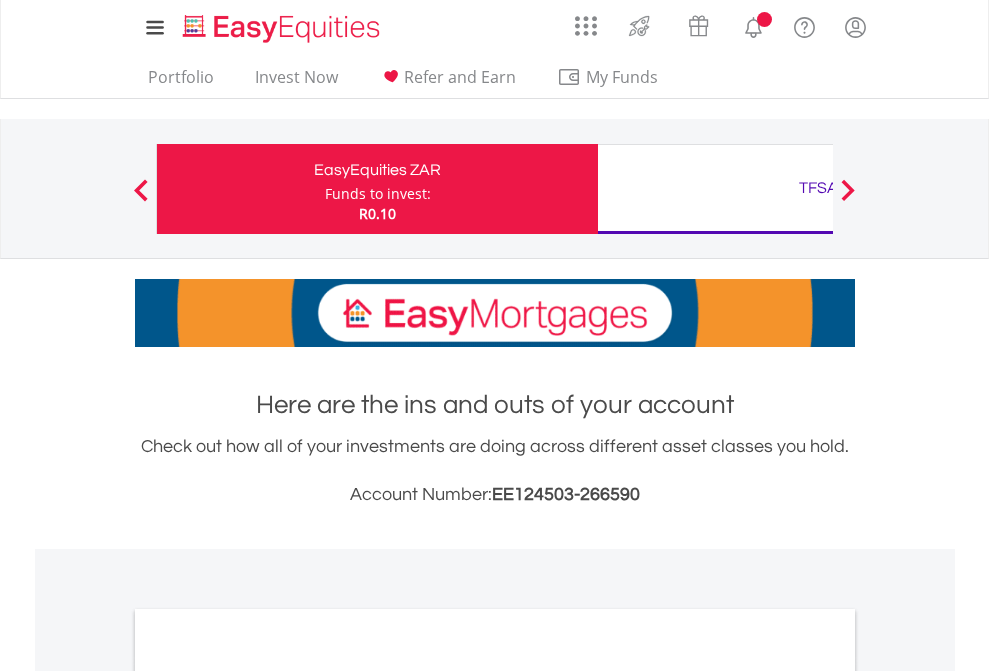 scroll, scrollTop: 0, scrollLeft: 0, axis: both 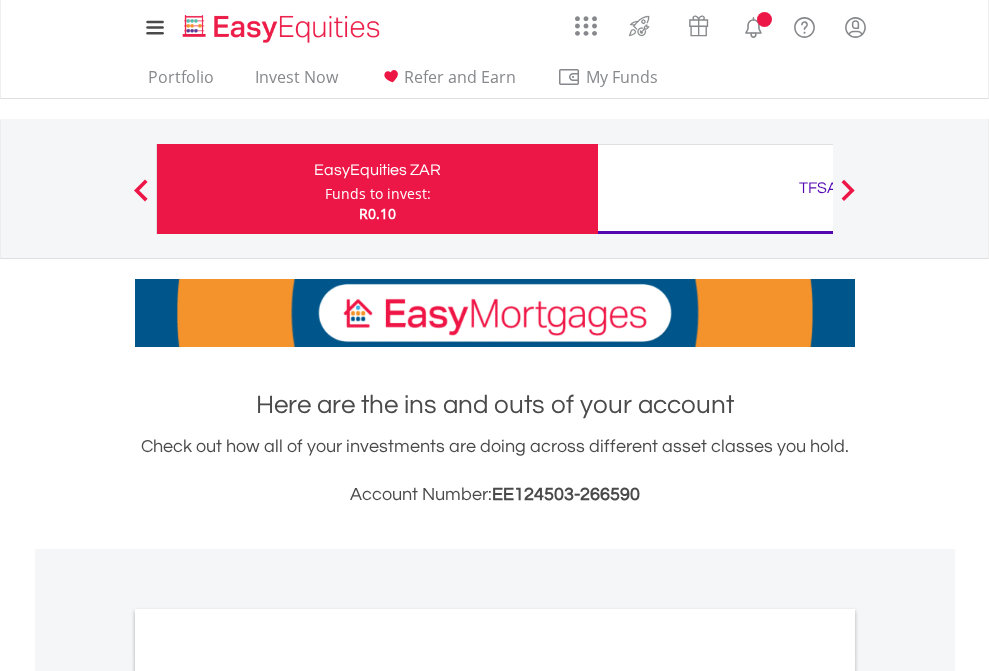 click on "All Holdings" at bounding box center [268, 1096] 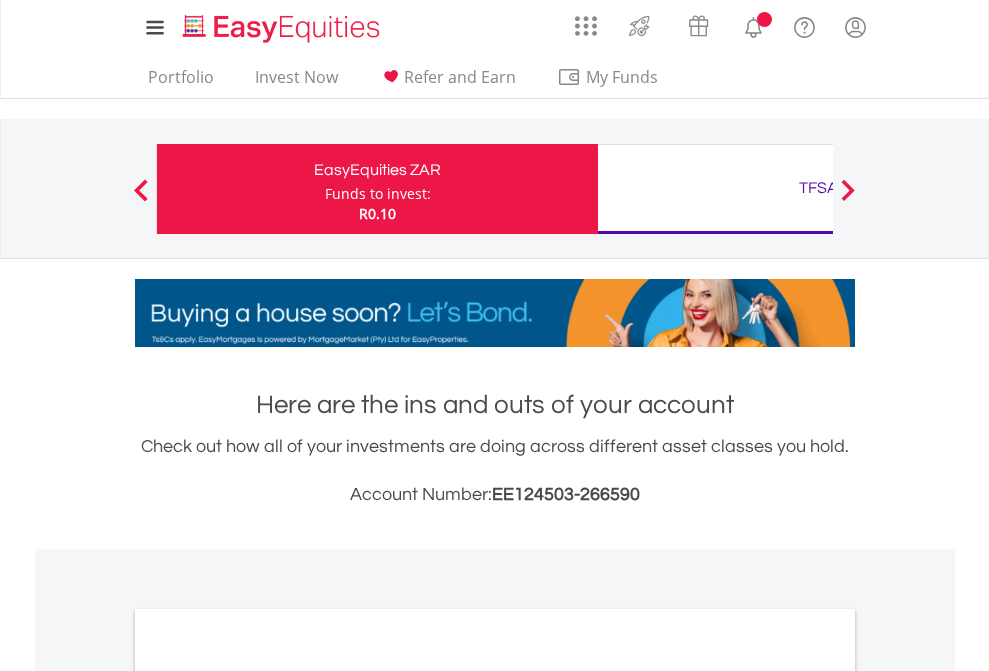 scroll, scrollTop: 1202, scrollLeft: 0, axis: vertical 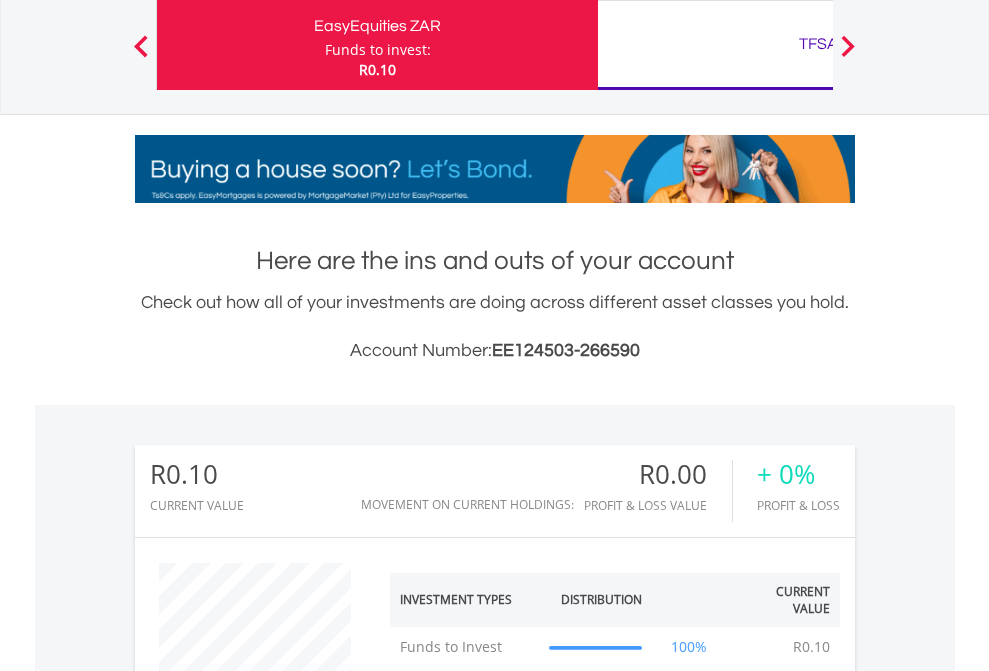 click on "TFSA" at bounding box center (818, 44) 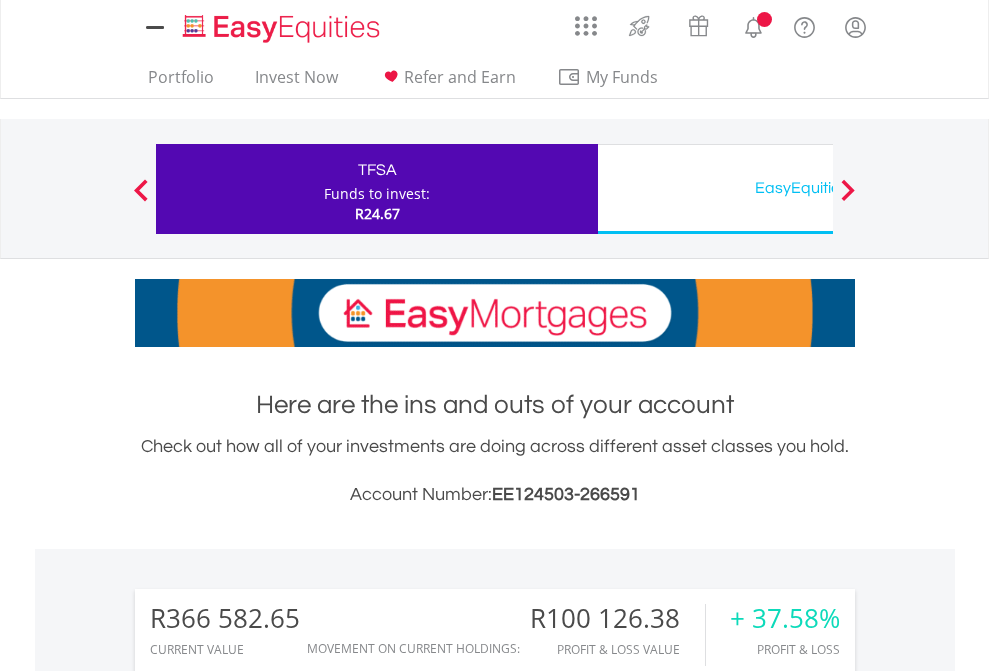 scroll, scrollTop: 1533, scrollLeft: 0, axis: vertical 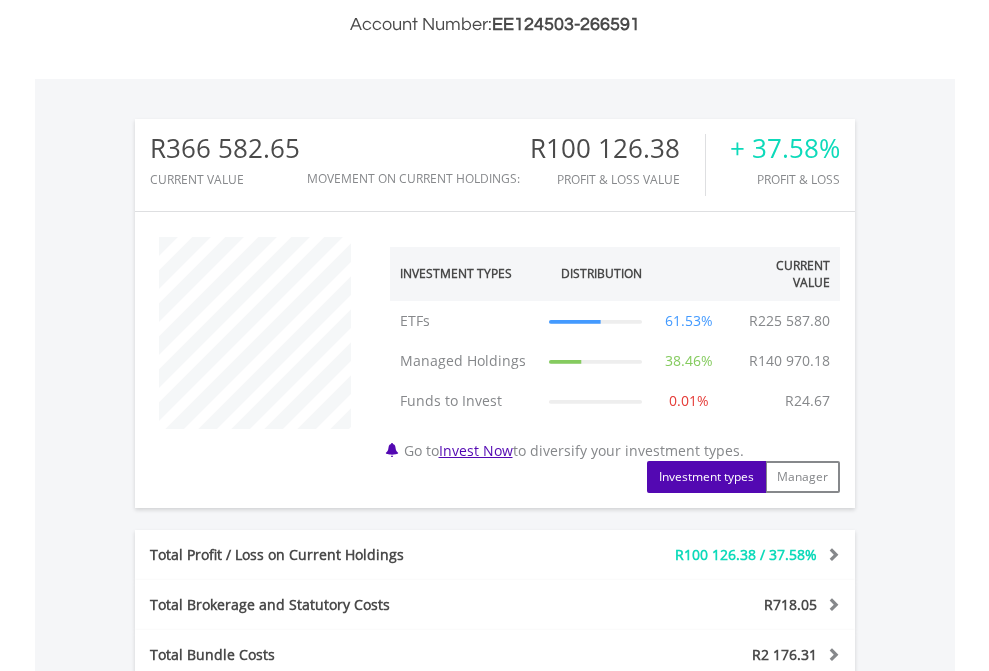 click on "All Holdings" at bounding box center [268, 1036] 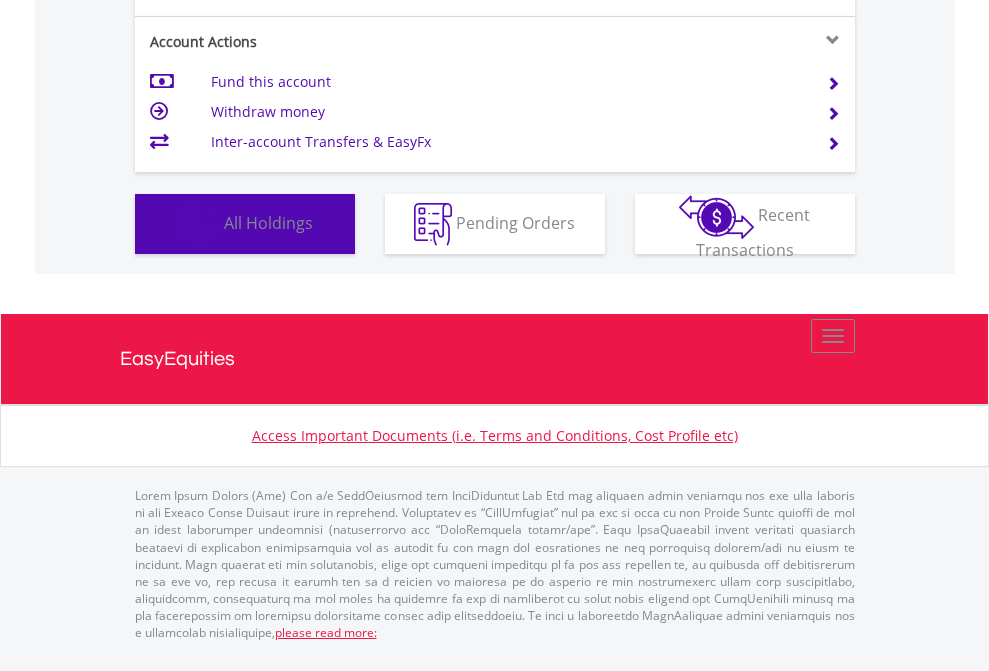 scroll, scrollTop: 999808, scrollLeft: 999687, axis: both 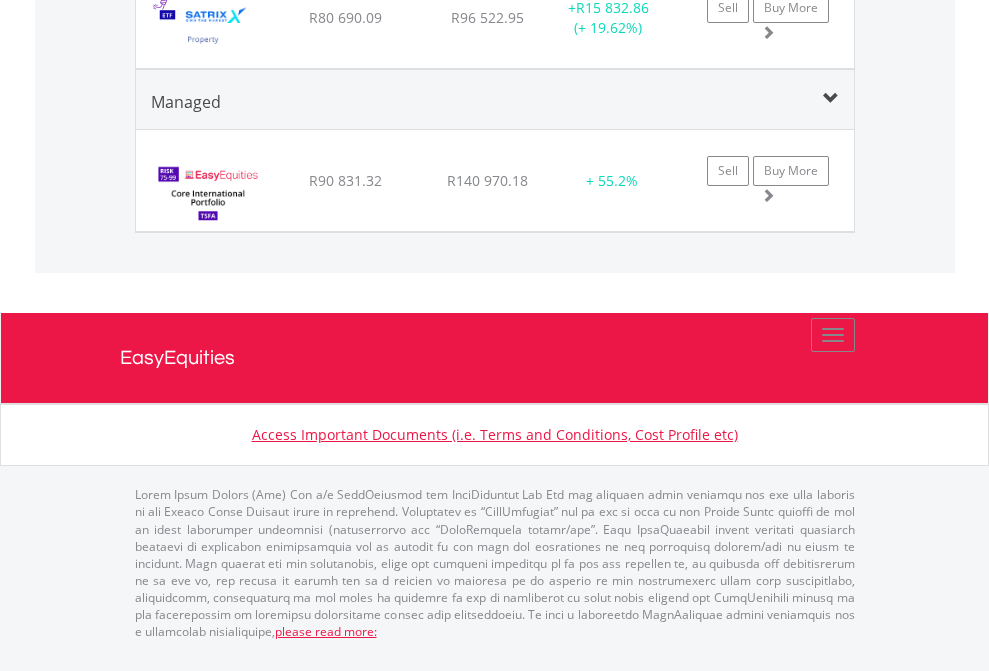 click on "EasyEquities USD" at bounding box center [818, -1645] 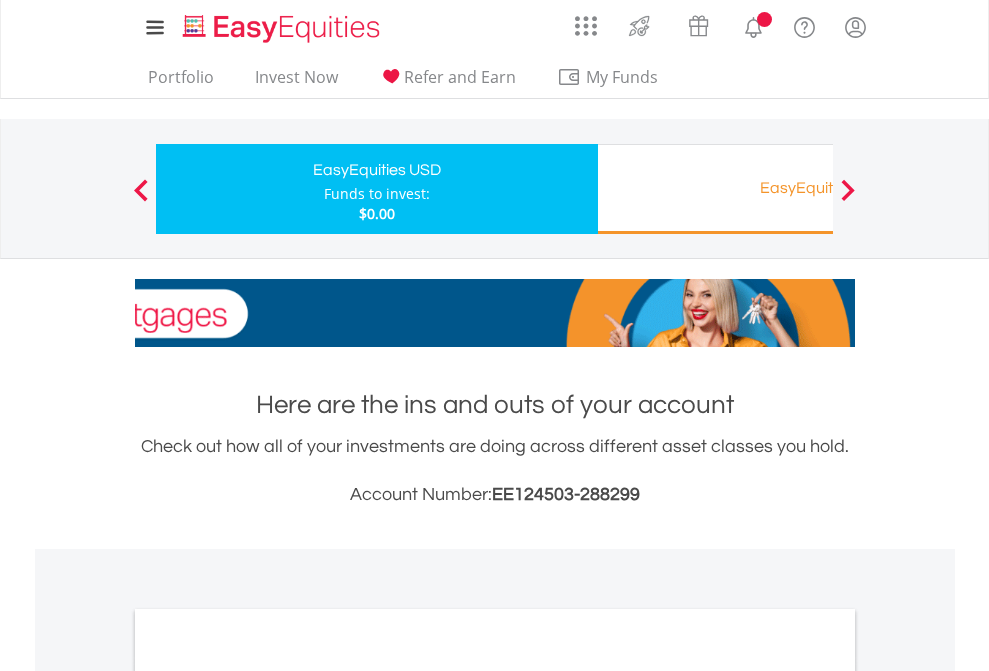 scroll, scrollTop: 1202, scrollLeft: 0, axis: vertical 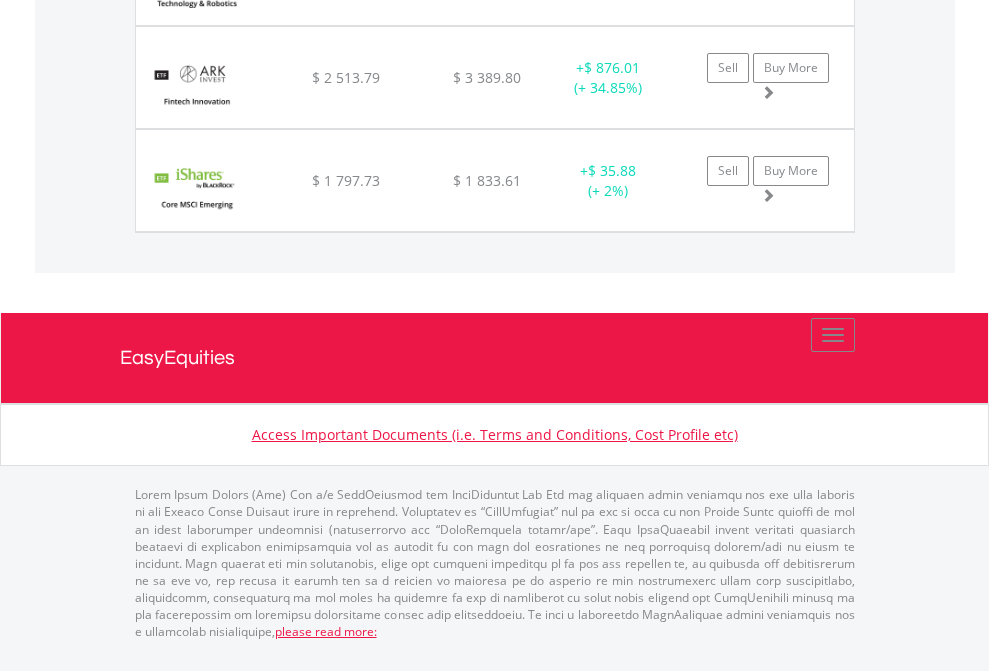 click on "EasyEquities RA" at bounding box center (818, -1545) 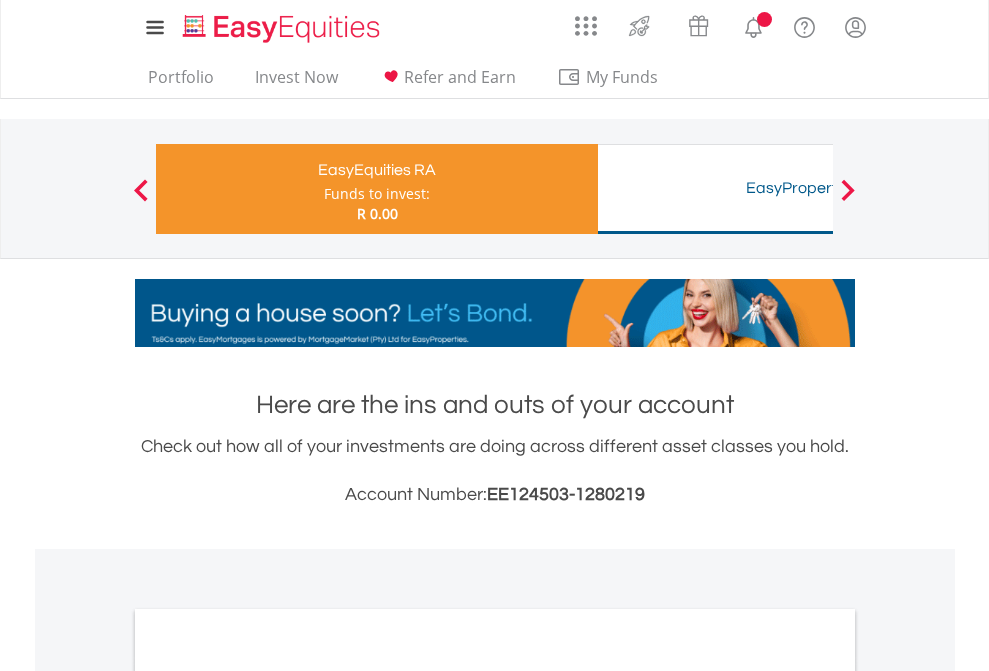 click on "All Holdings" at bounding box center (268, 1066) 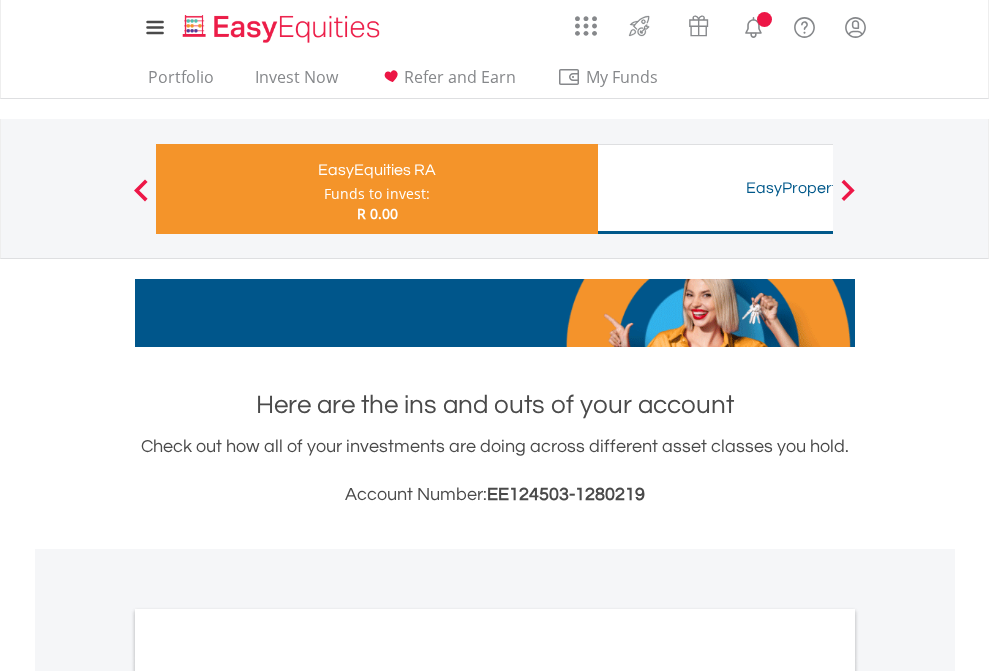 scroll, scrollTop: 1202, scrollLeft: 0, axis: vertical 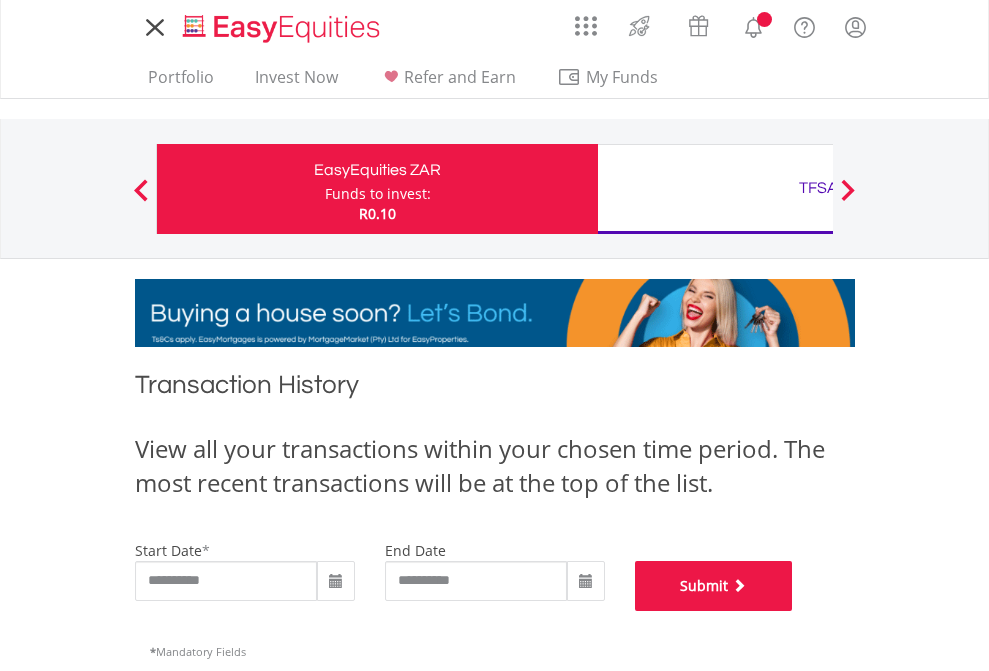 click on "Submit" at bounding box center [714, 586] 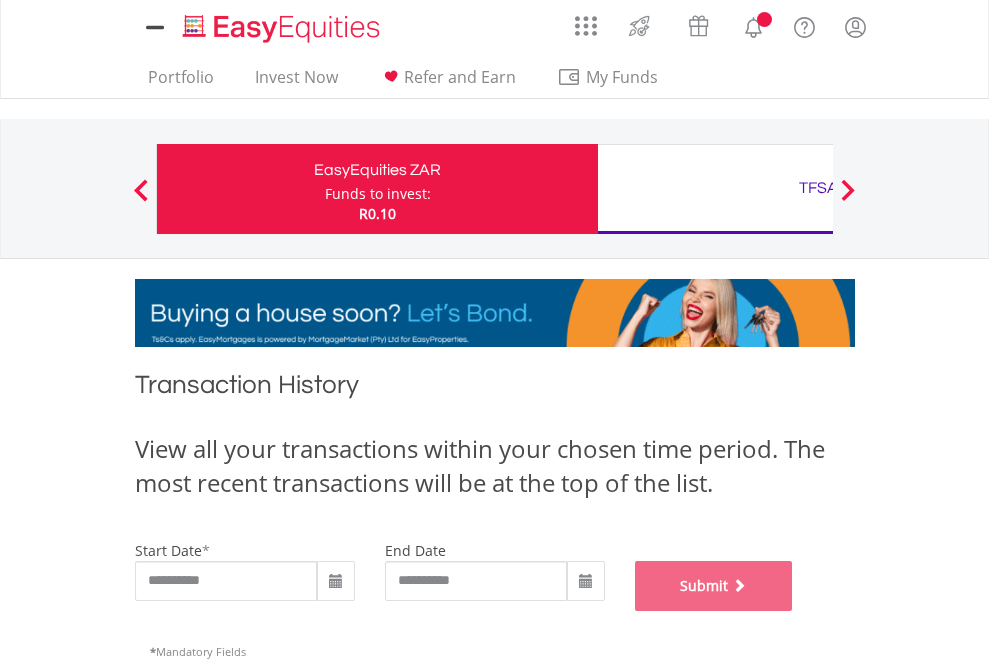 scroll, scrollTop: 811, scrollLeft: 0, axis: vertical 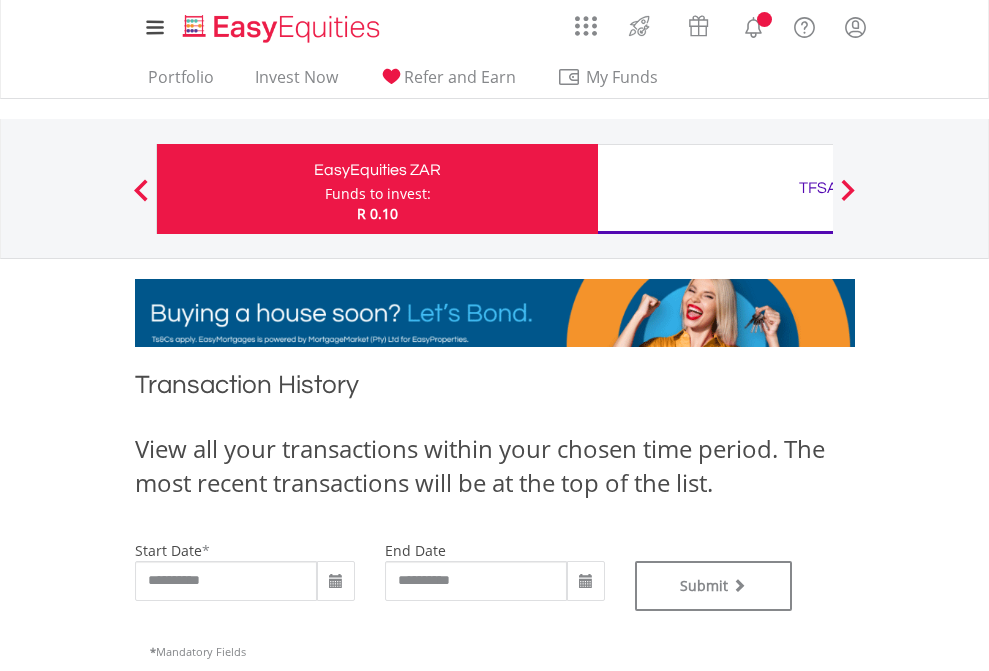 click on "TFSA" at bounding box center [818, 188] 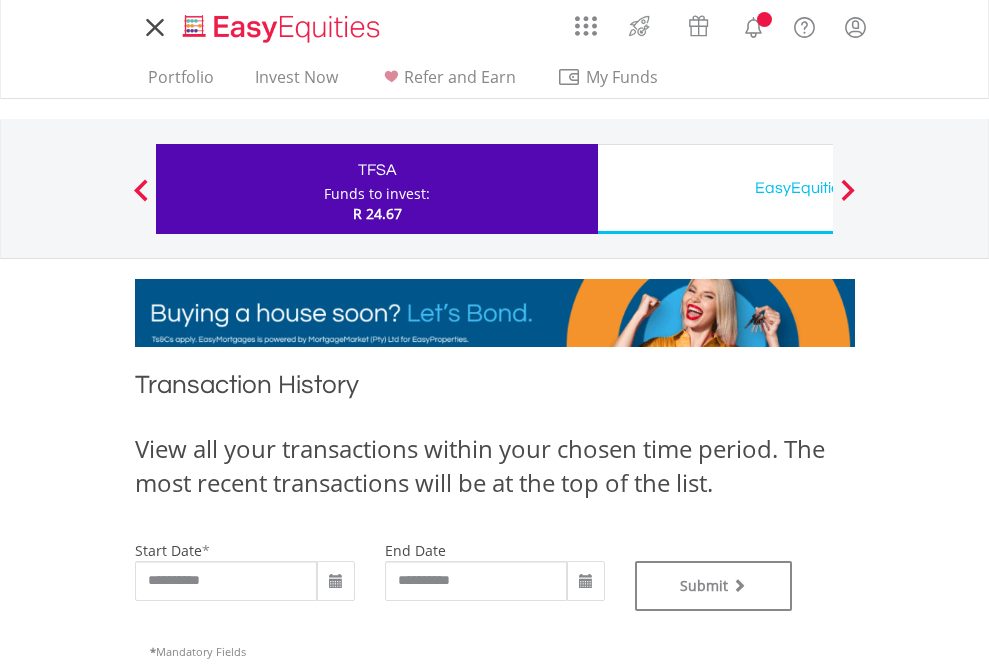 scroll, scrollTop: 0, scrollLeft: 0, axis: both 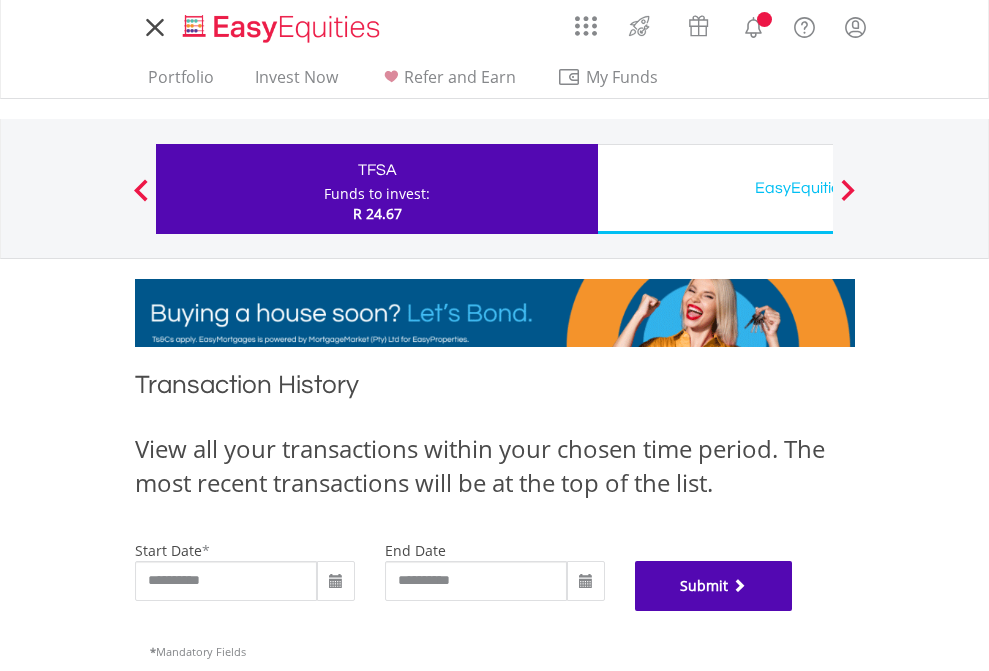 click on "Submit" at bounding box center (714, 586) 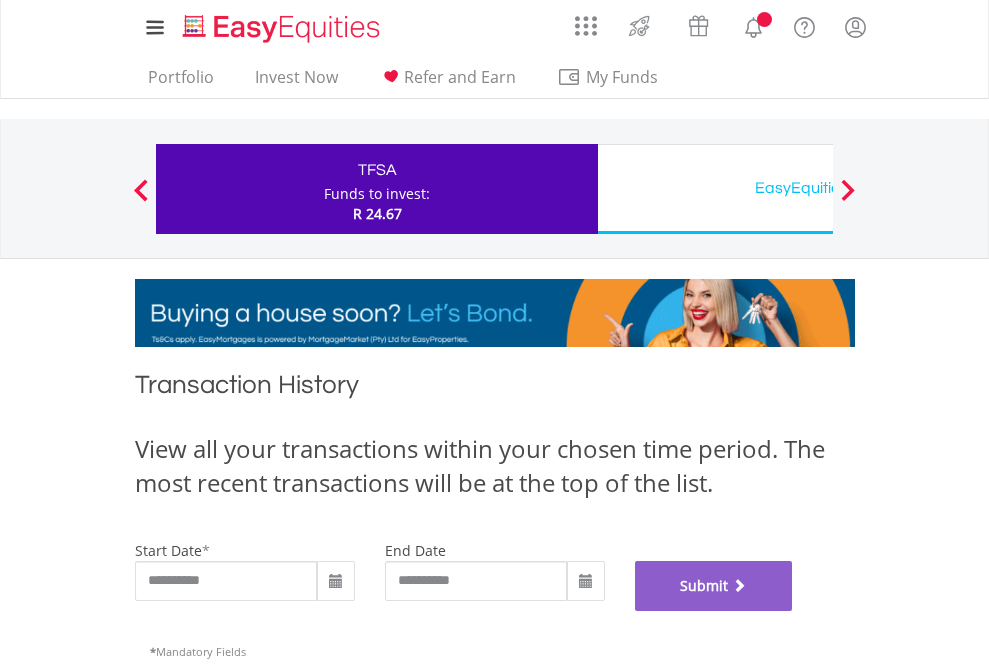 scroll, scrollTop: 811, scrollLeft: 0, axis: vertical 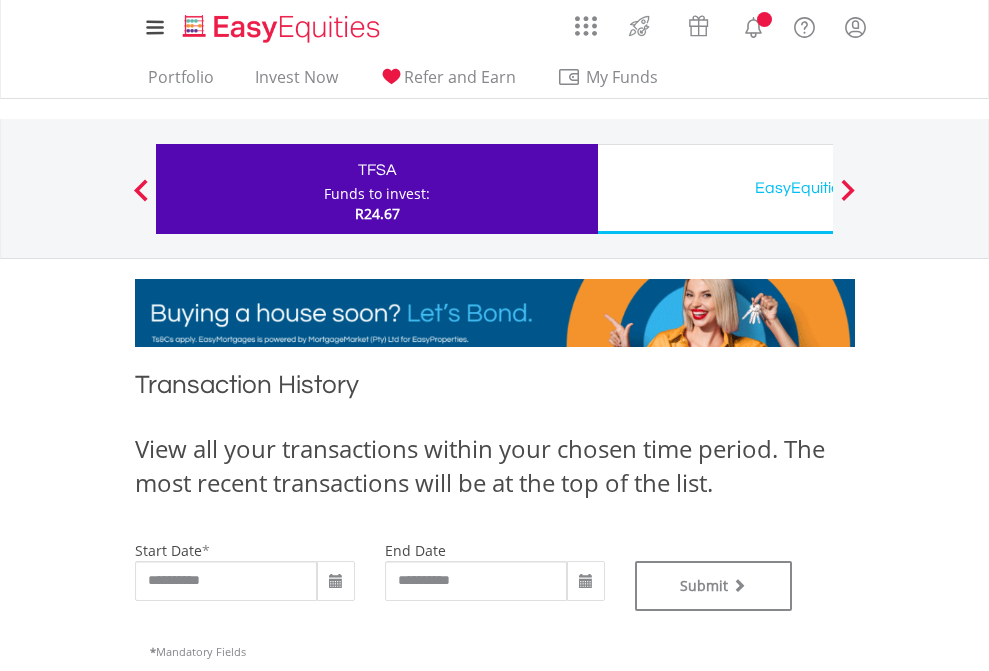 click on "EasyEquities USD" at bounding box center [818, 188] 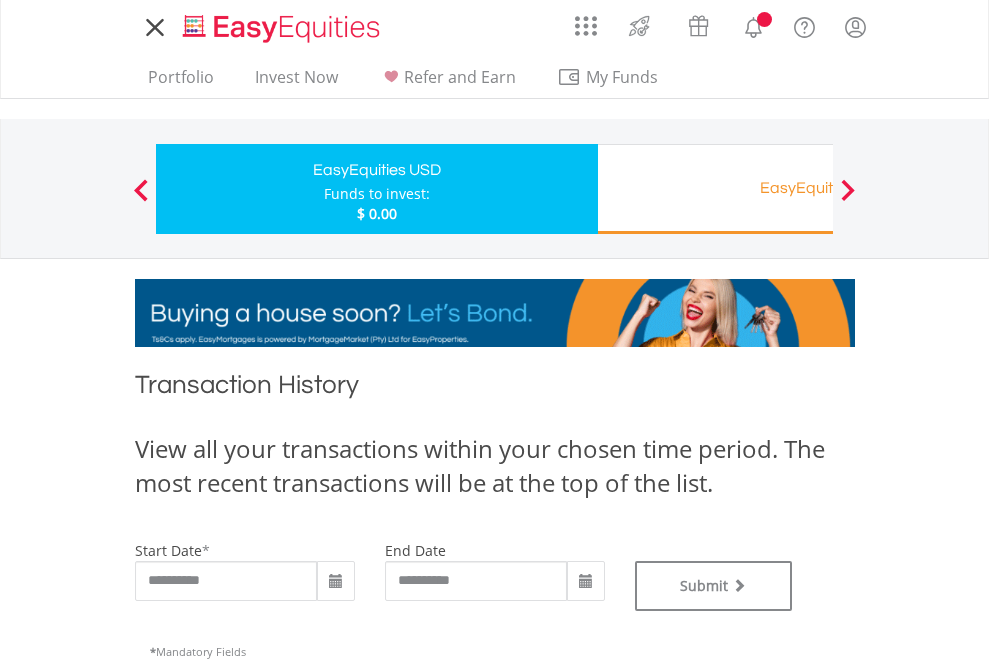 scroll, scrollTop: 0, scrollLeft: 0, axis: both 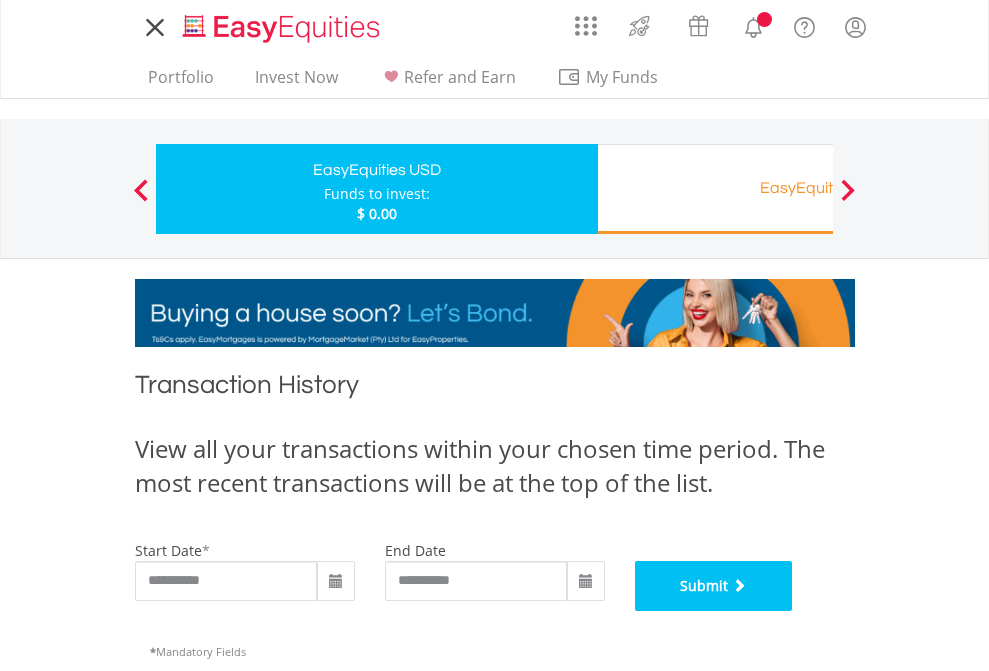 click on "Submit" at bounding box center [714, 586] 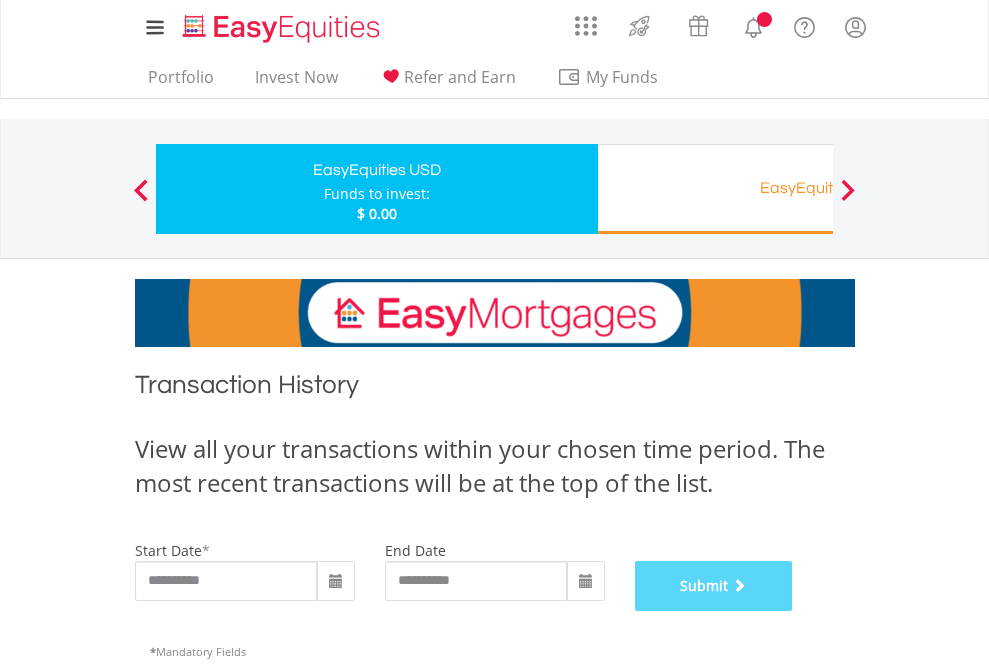 scroll, scrollTop: 811, scrollLeft: 0, axis: vertical 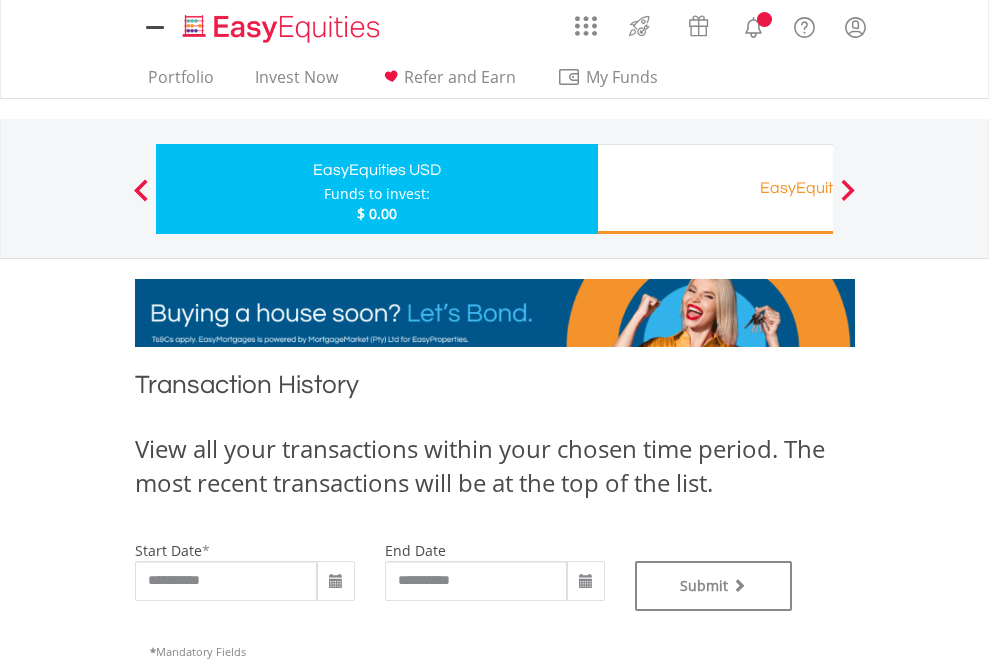 click on "EasyEquities RA" at bounding box center [818, 188] 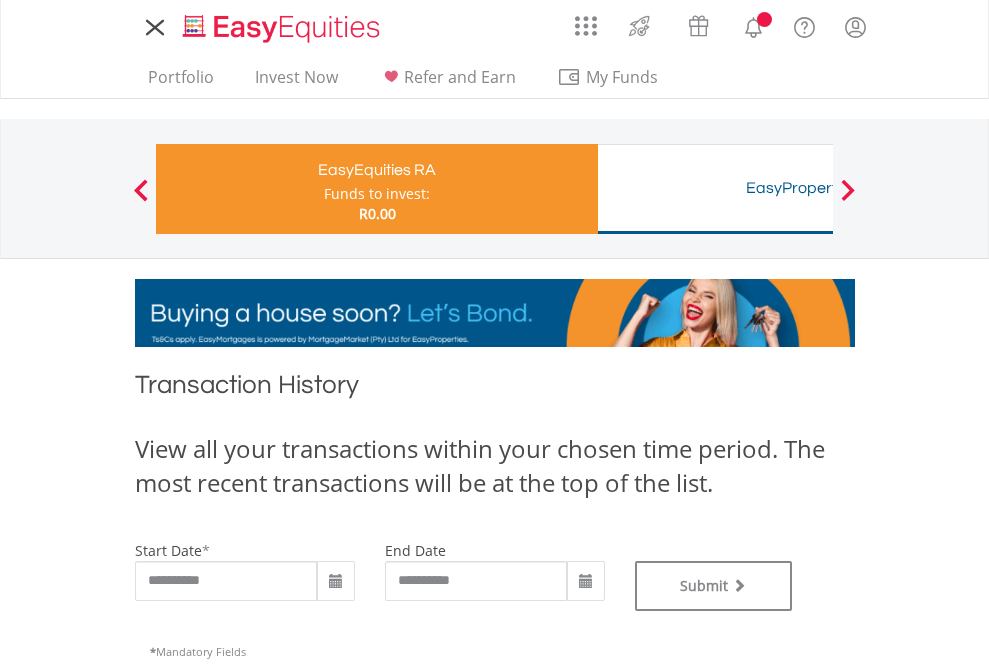 scroll, scrollTop: 0, scrollLeft: 0, axis: both 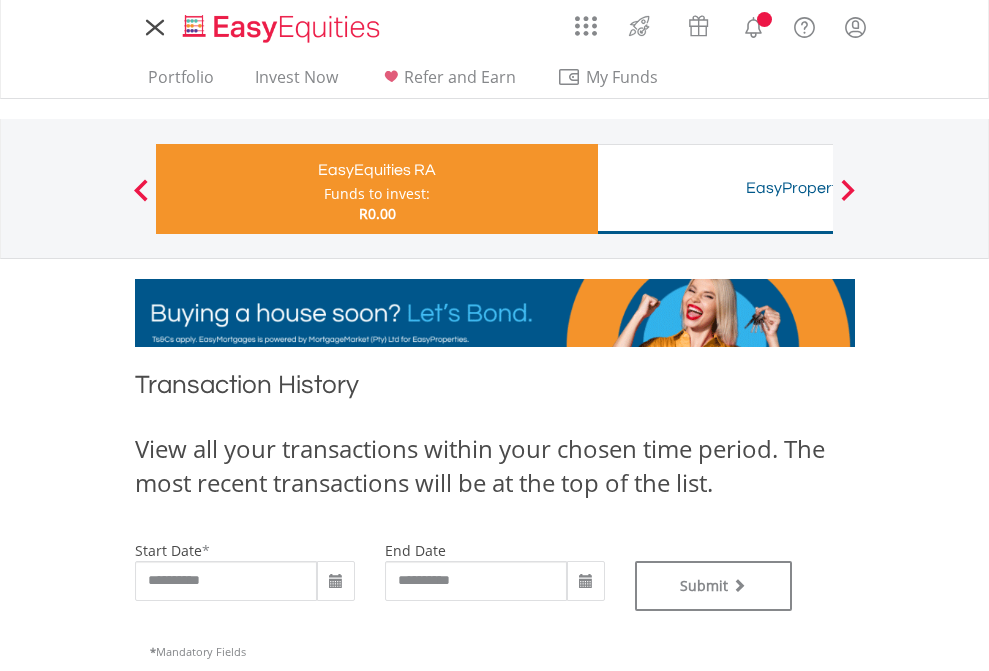 type on "**********" 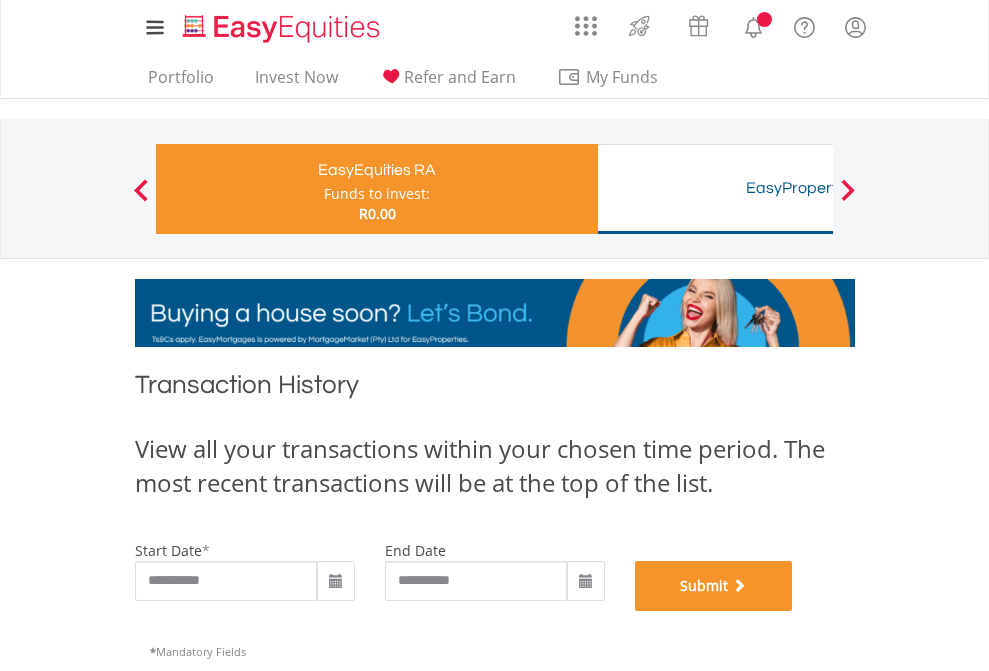 click on "Submit" at bounding box center (714, 586) 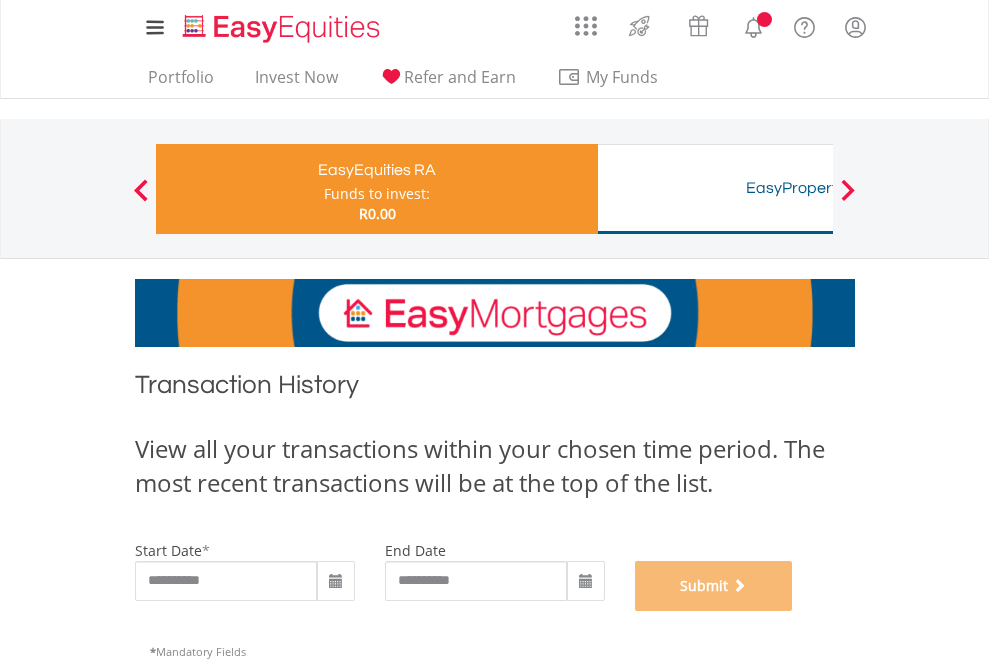 scroll, scrollTop: 811, scrollLeft: 0, axis: vertical 